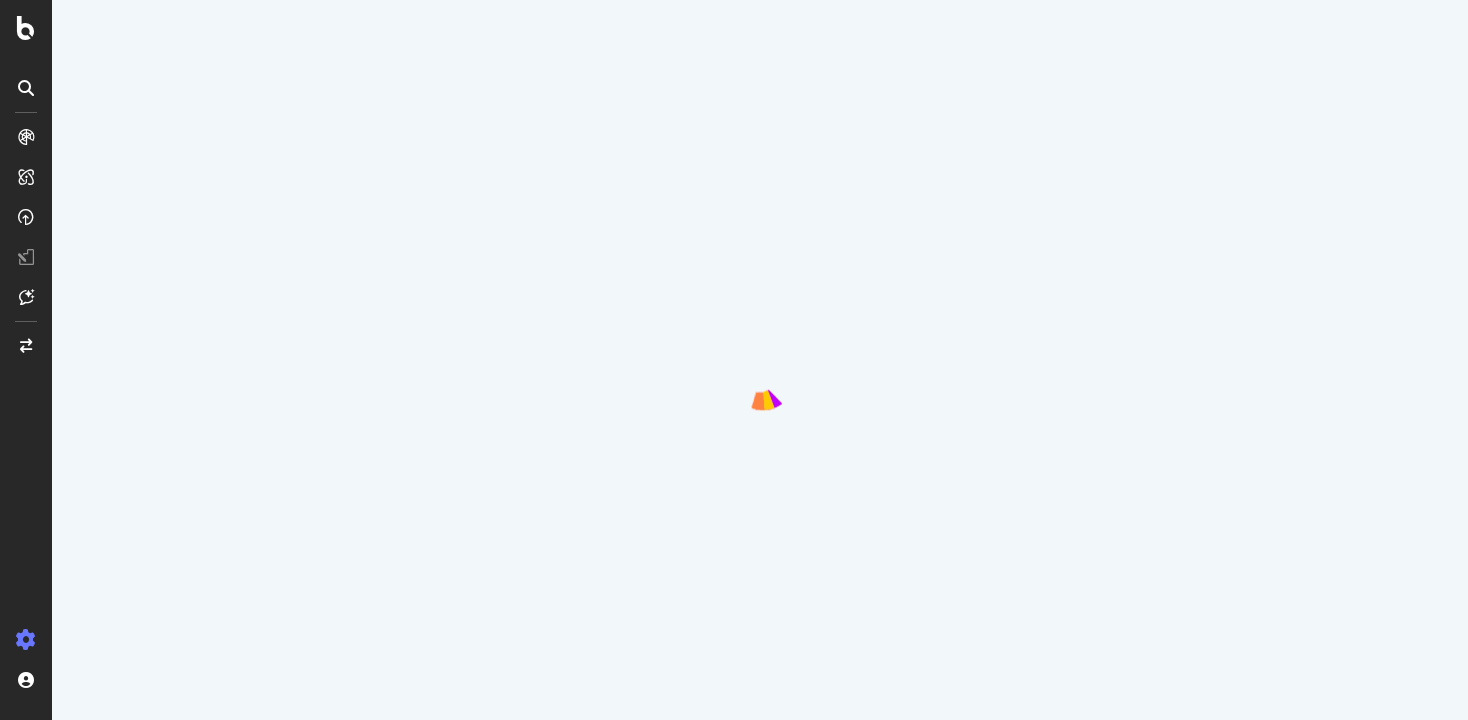 scroll, scrollTop: 0, scrollLeft: 0, axis: both 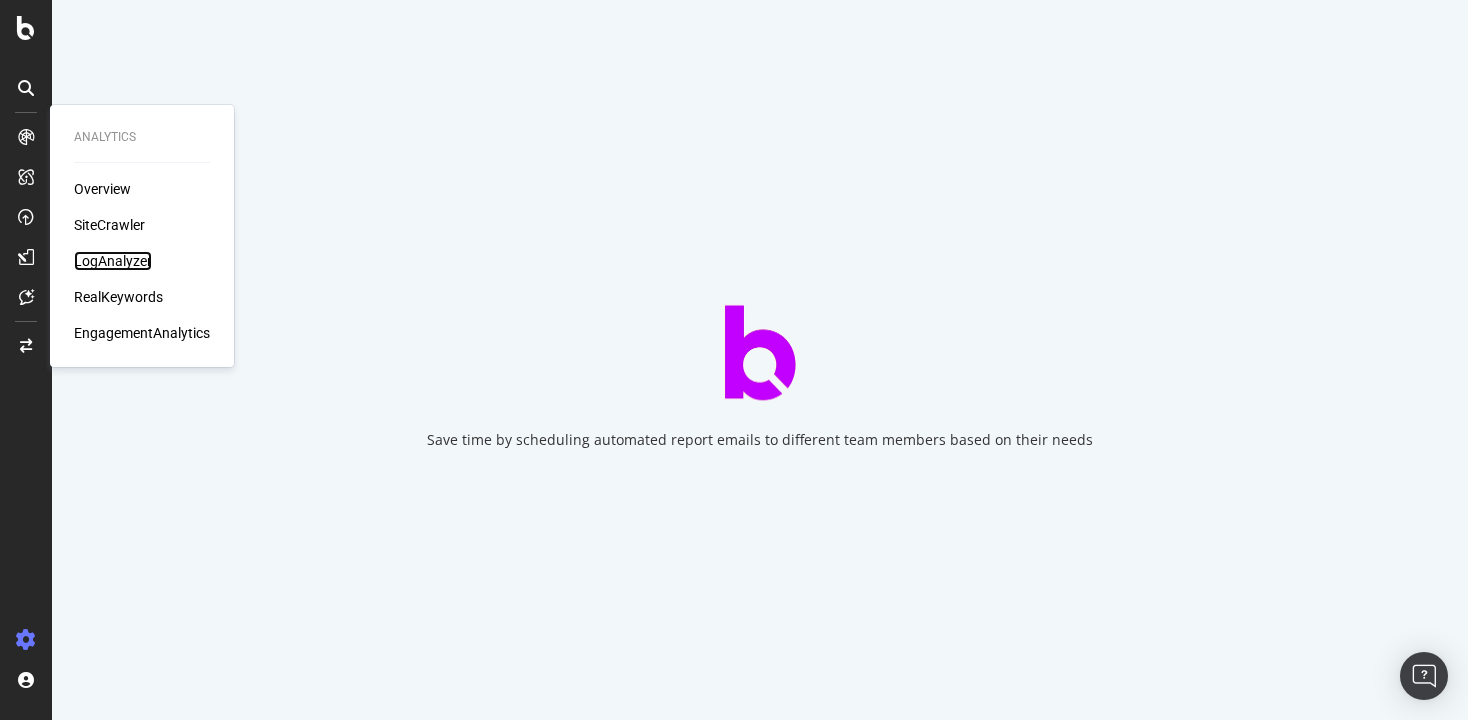 click on "LogAnalyzer" at bounding box center (113, 261) 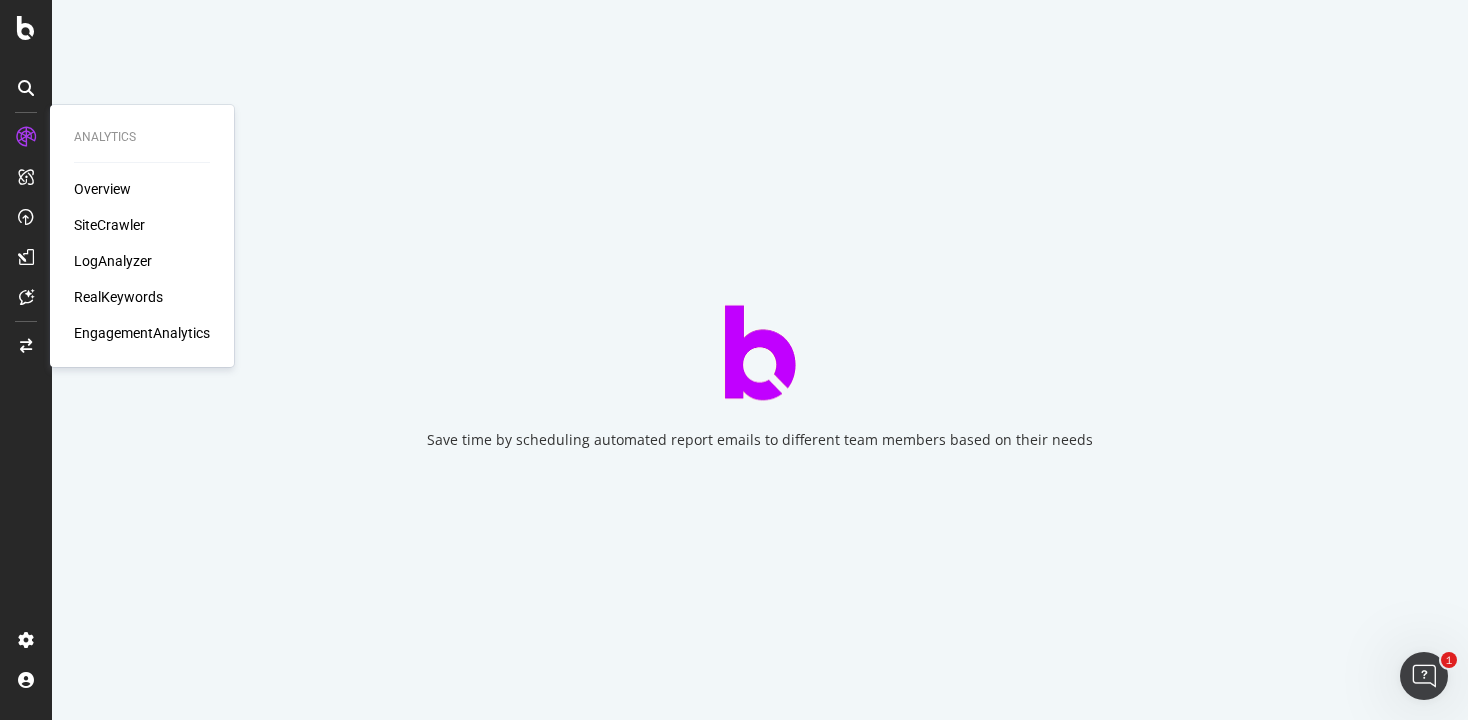 scroll, scrollTop: 0, scrollLeft: 0, axis: both 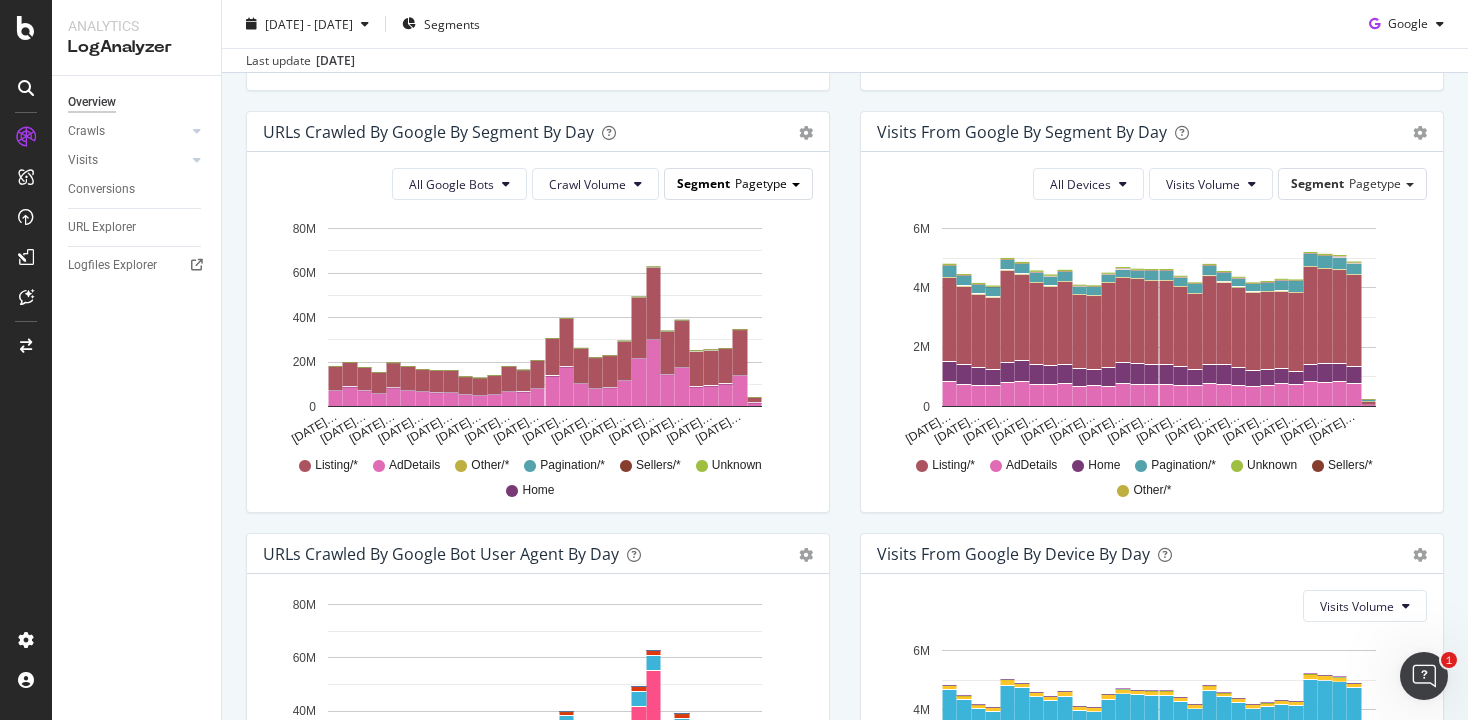click on "Segment Pagetype" at bounding box center (738, 183) 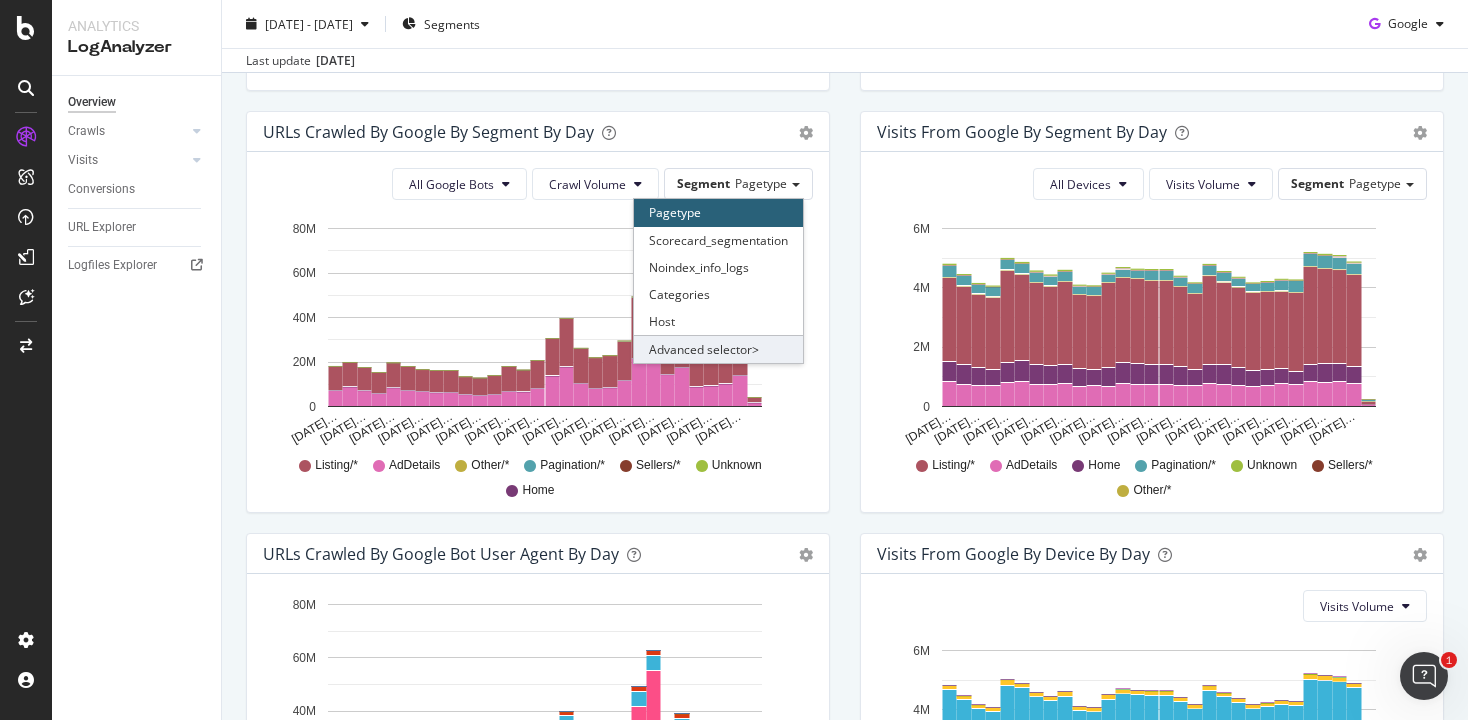 click on "Advanced selector  >" at bounding box center (718, 349) 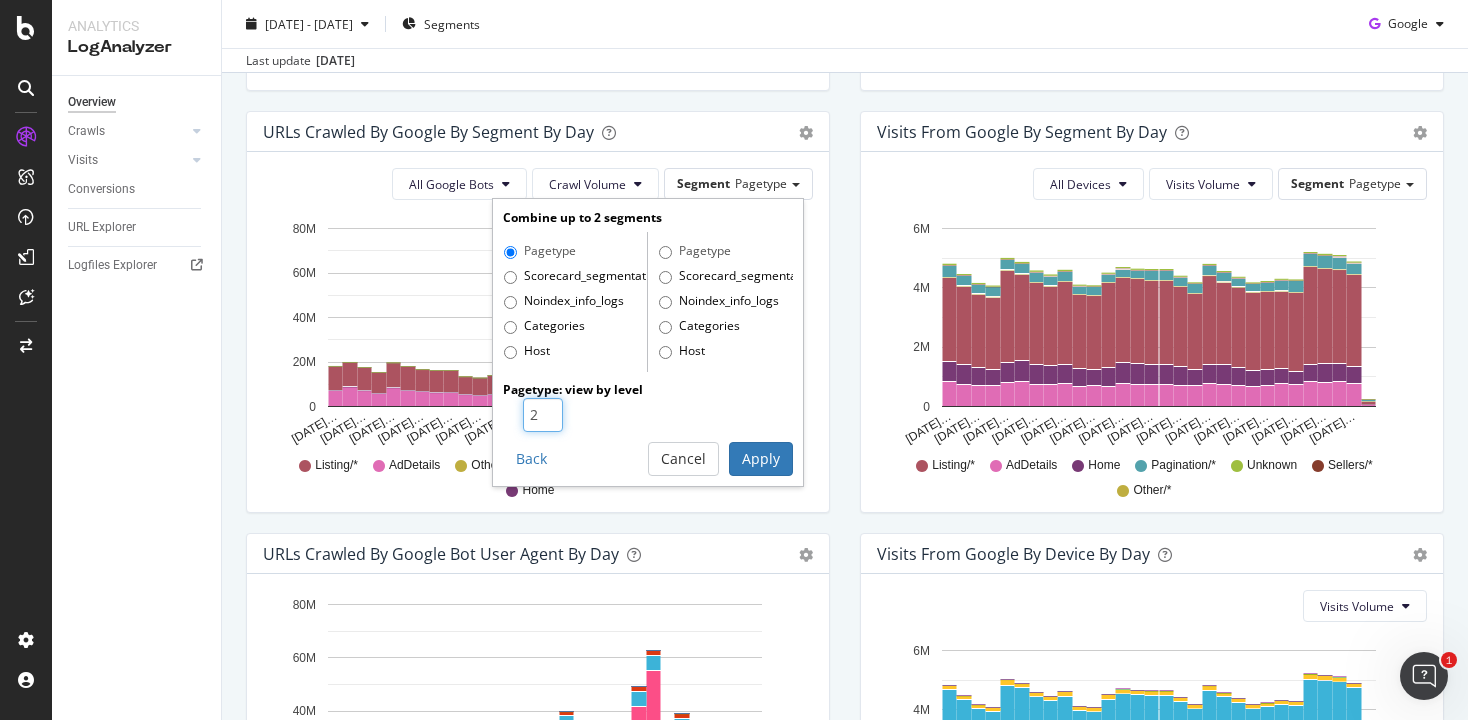 click on "2" at bounding box center [543, 415] 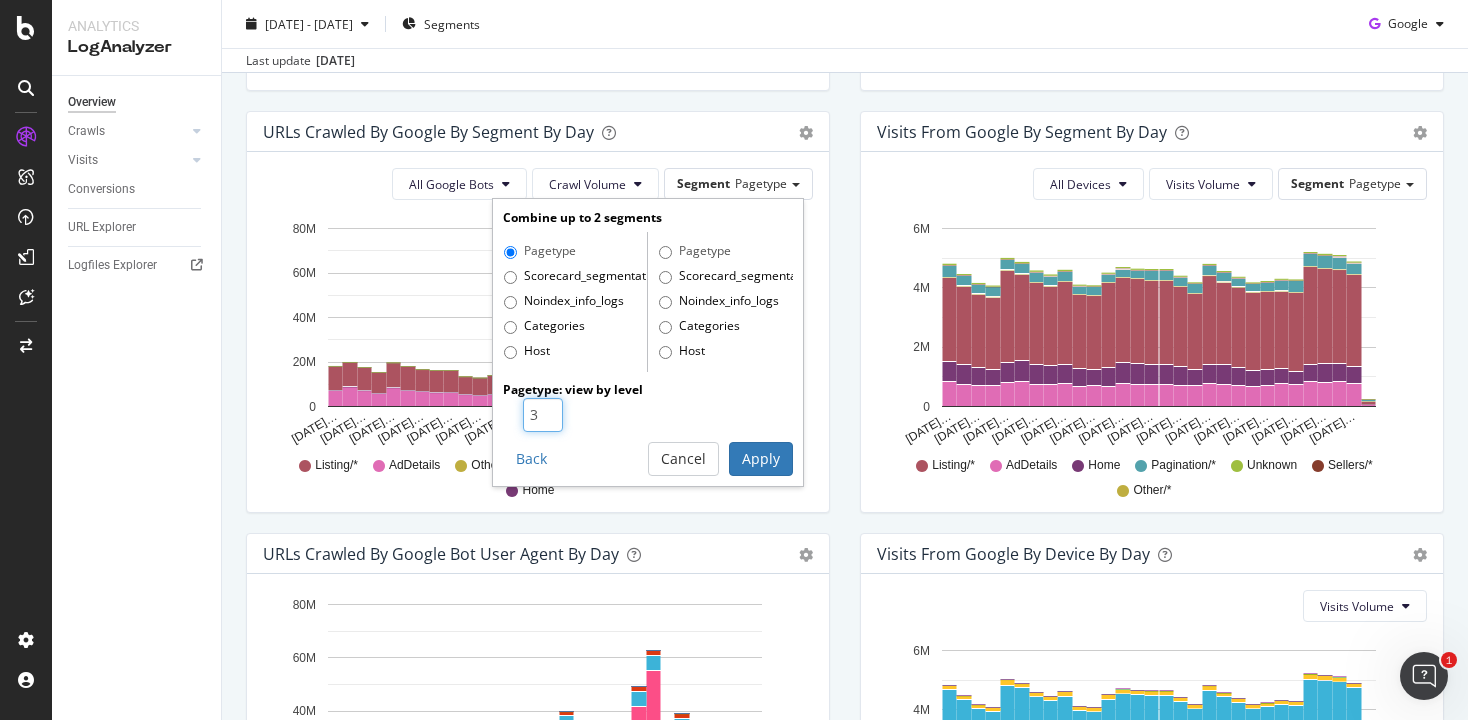 click on "3" at bounding box center (543, 415) 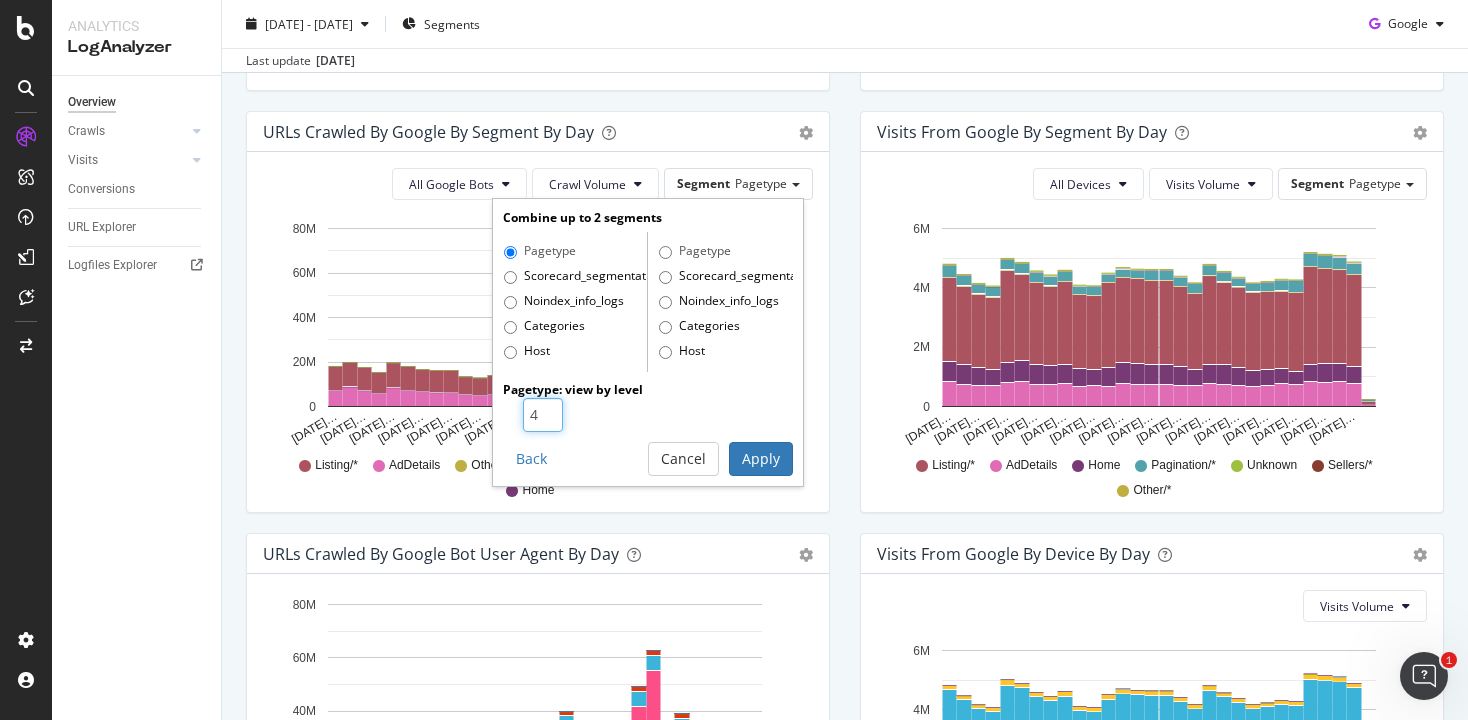 type on "4" 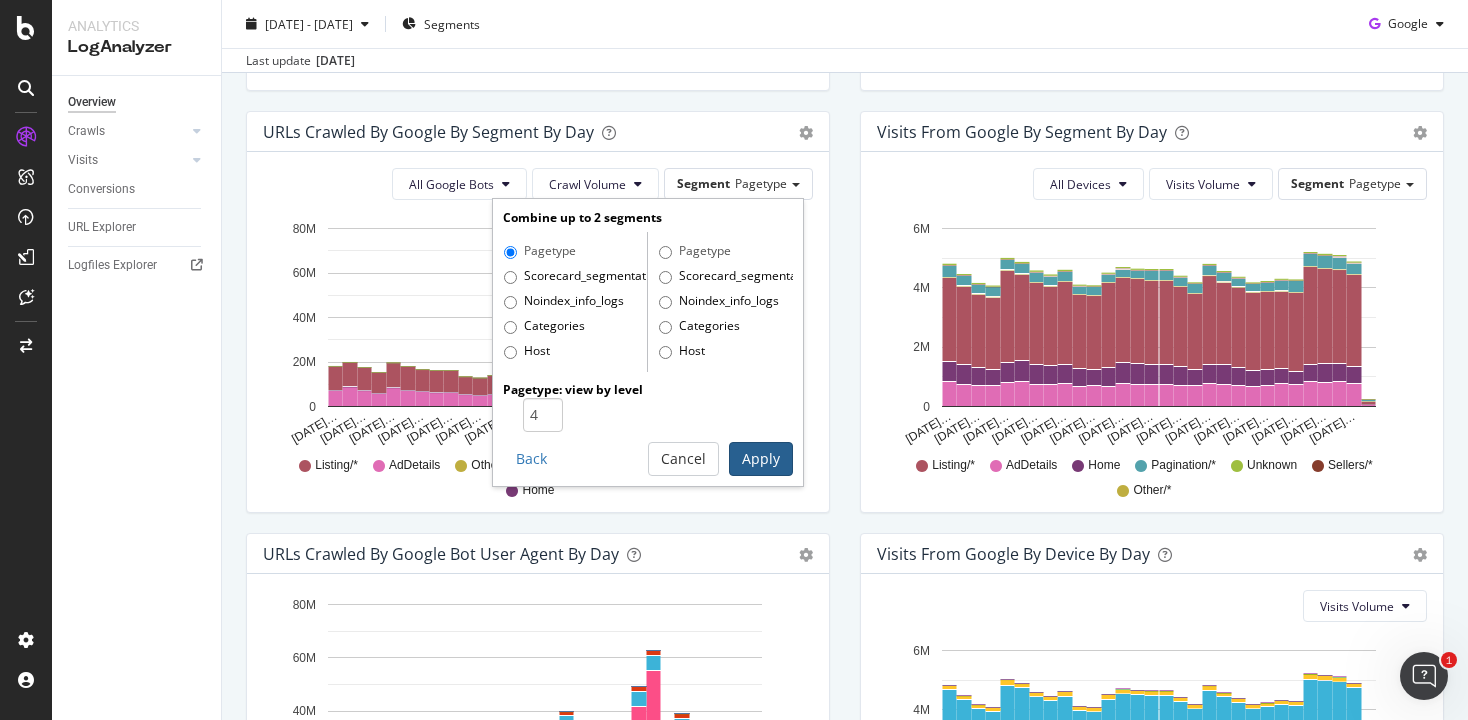 click on "Apply" at bounding box center (761, 459) 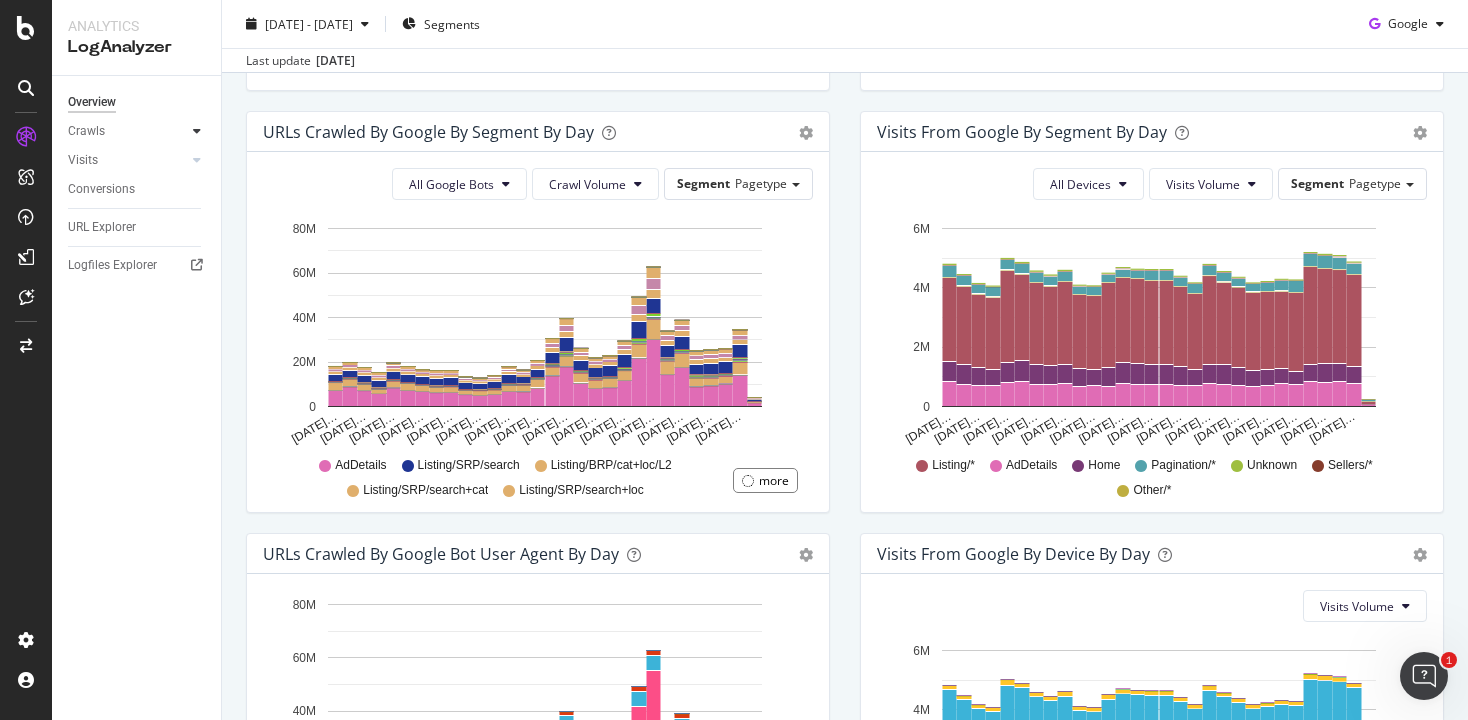 click at bounding box center (197, 131) 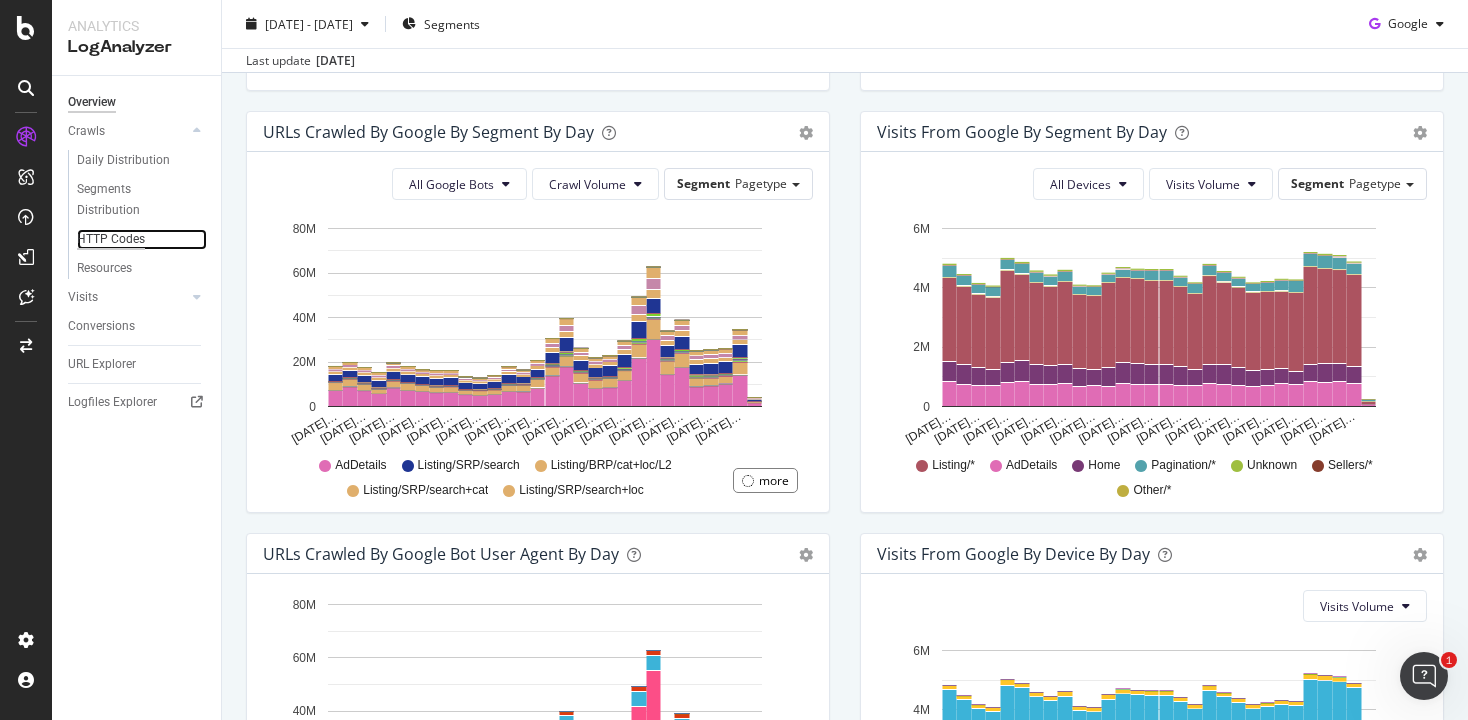 click on "HTTP Codes" at bounding box center [111, 239] 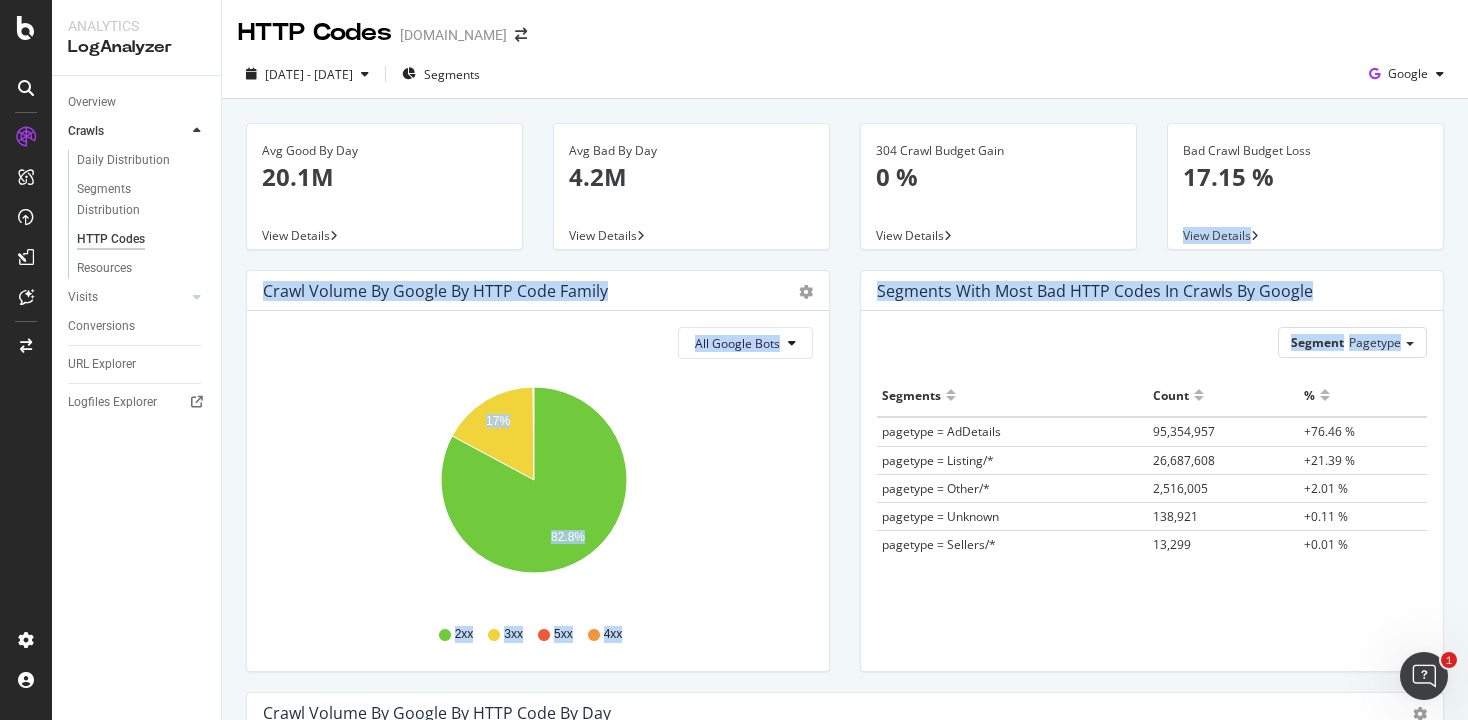 drag, startPoint x: 1452, startPoint y: 216, endPoint x: 1447, endPoint y: 326, distance: 110.11358 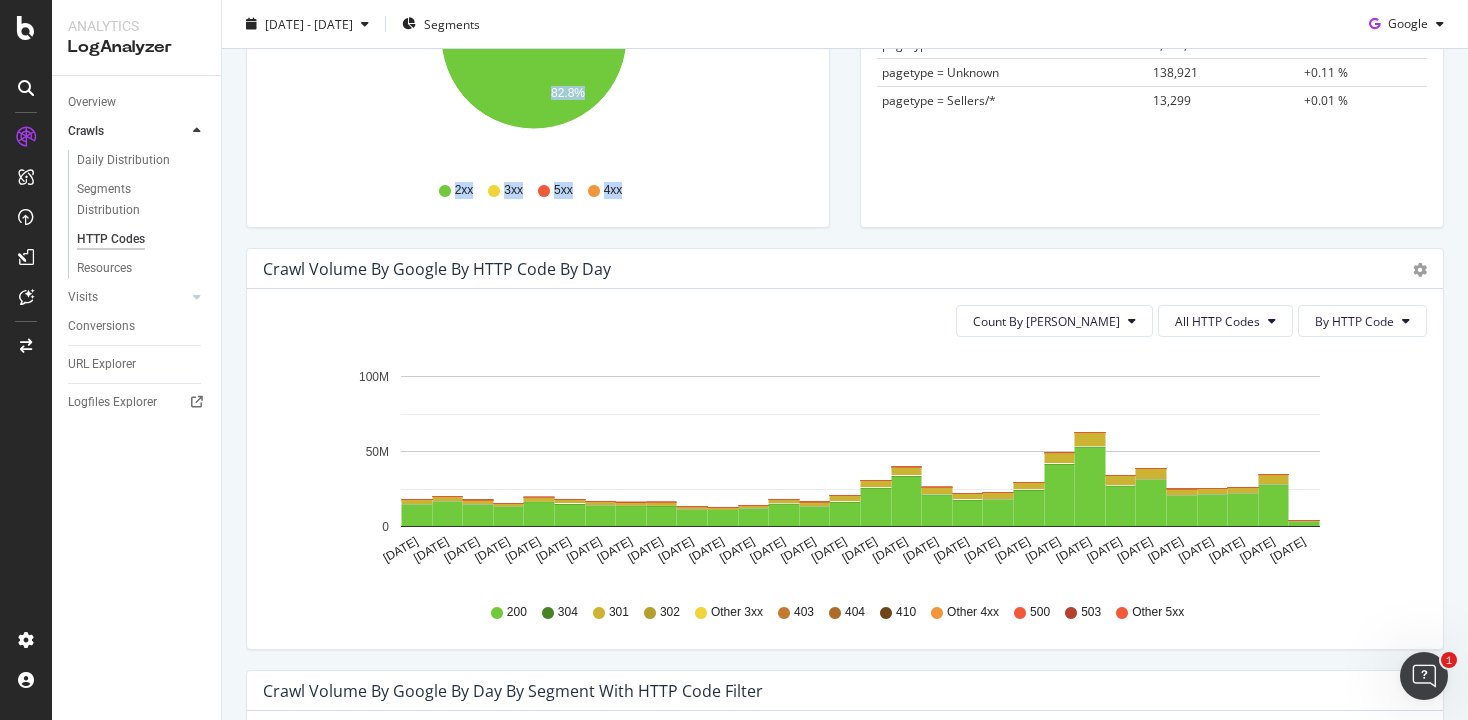 scroll, scrollTop: 558, scrollLeft: 0, axis: vertical 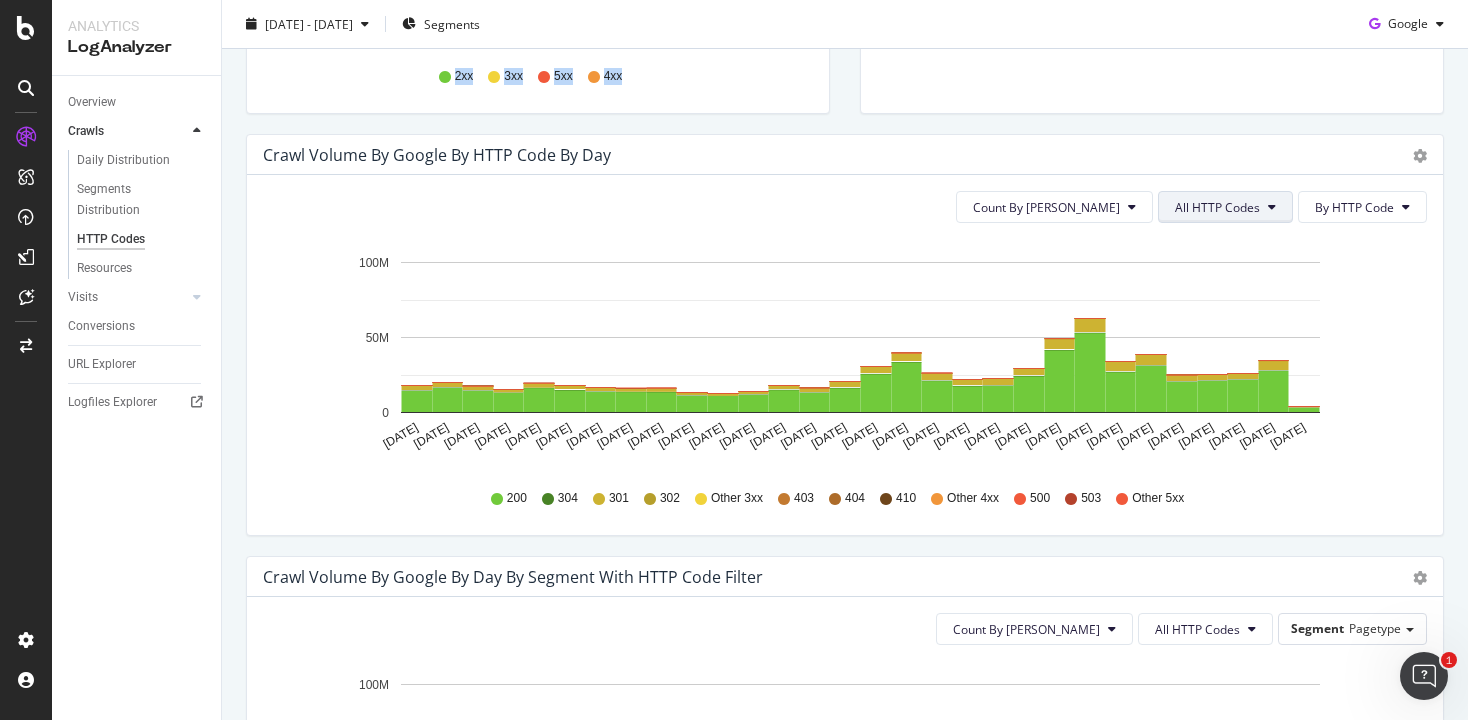 click on "All HTTP Codes" at bounding box center [1217, 207] 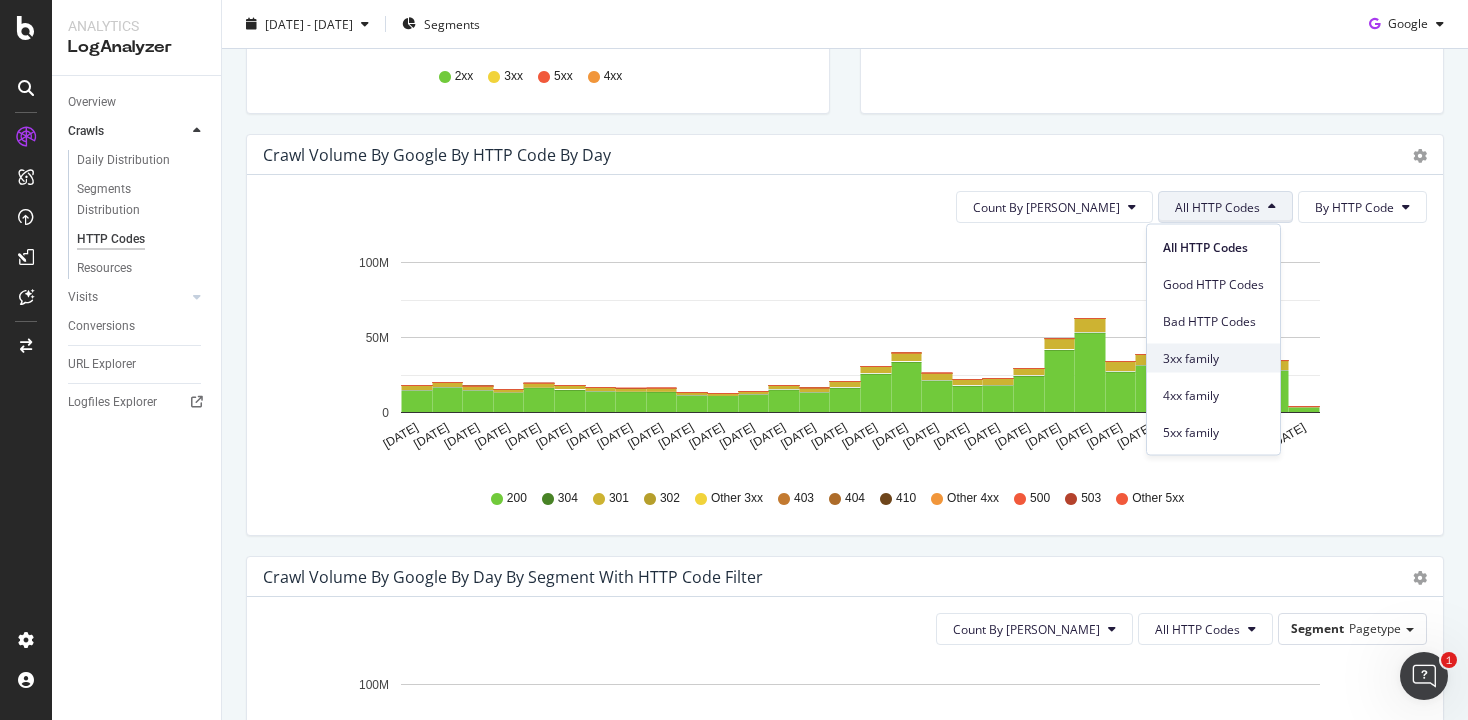 click on "3xx family" at bounding box center (1213, 358) 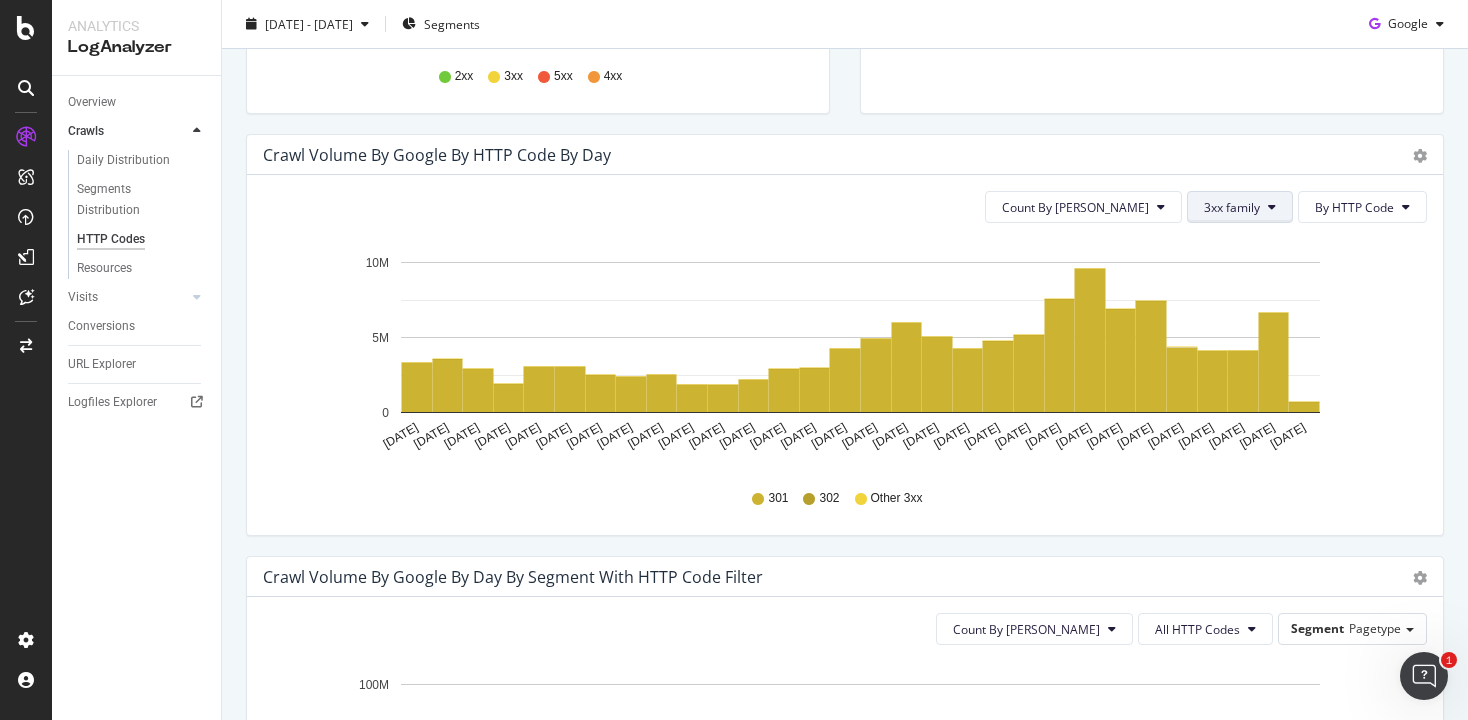 click on "3xx family" at bounding box center [1232, 207] 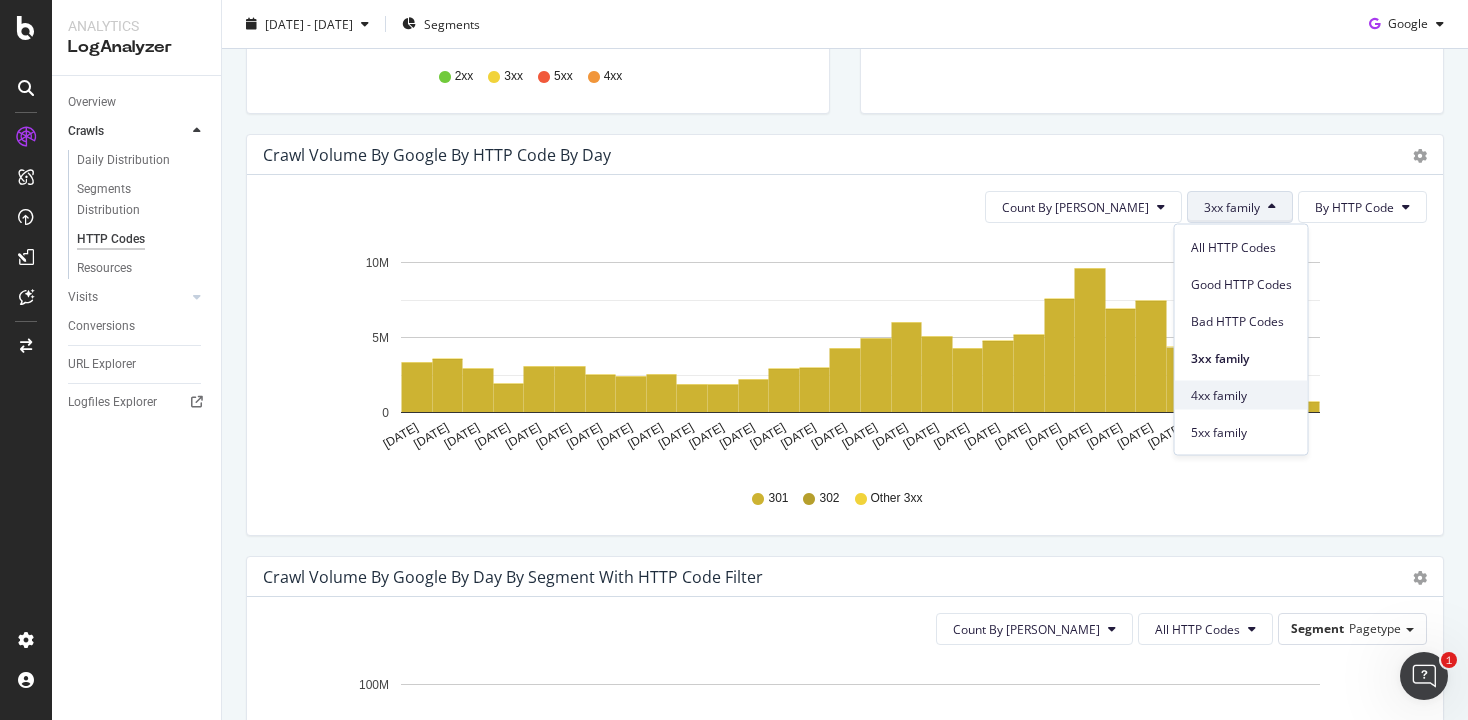 click on "4xx family" at bounding box center [1241, 395] 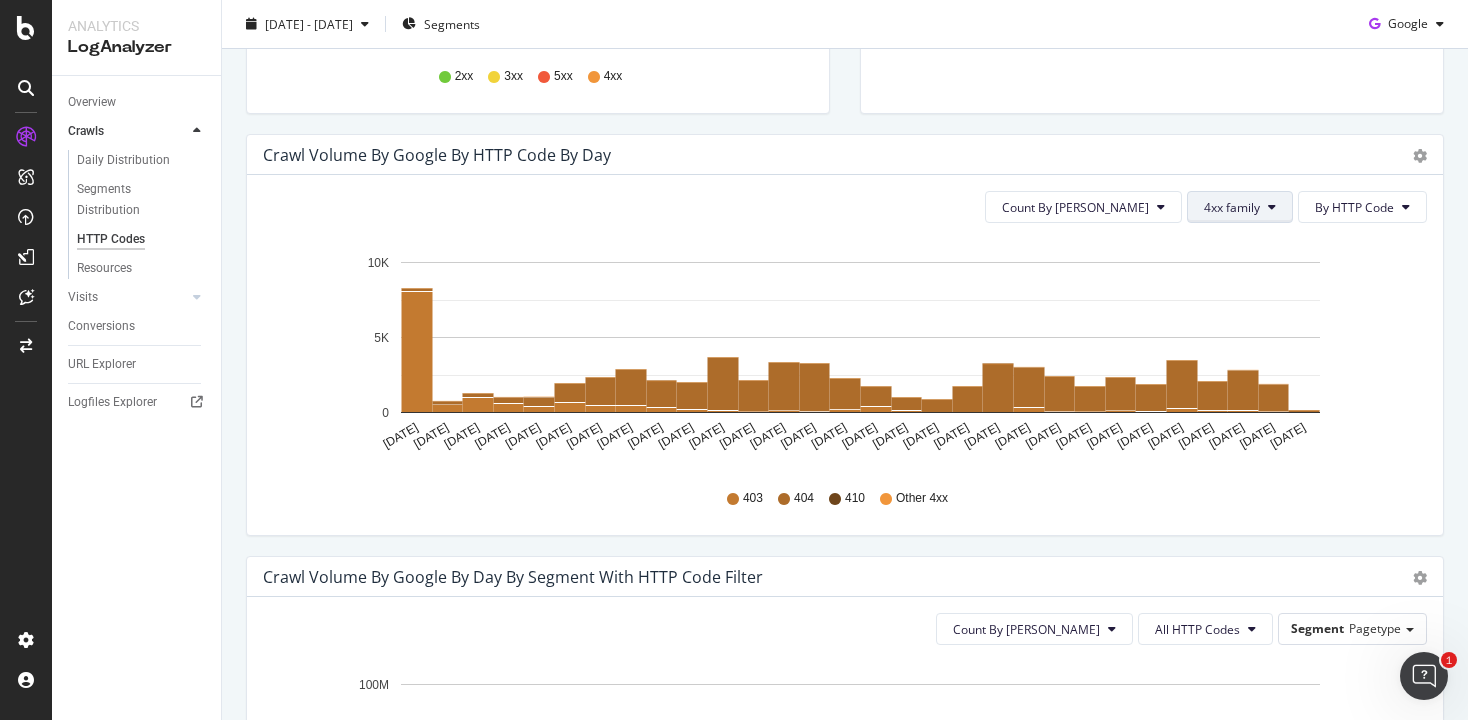 click on "4xx family" at bounding box center (1240, 207) 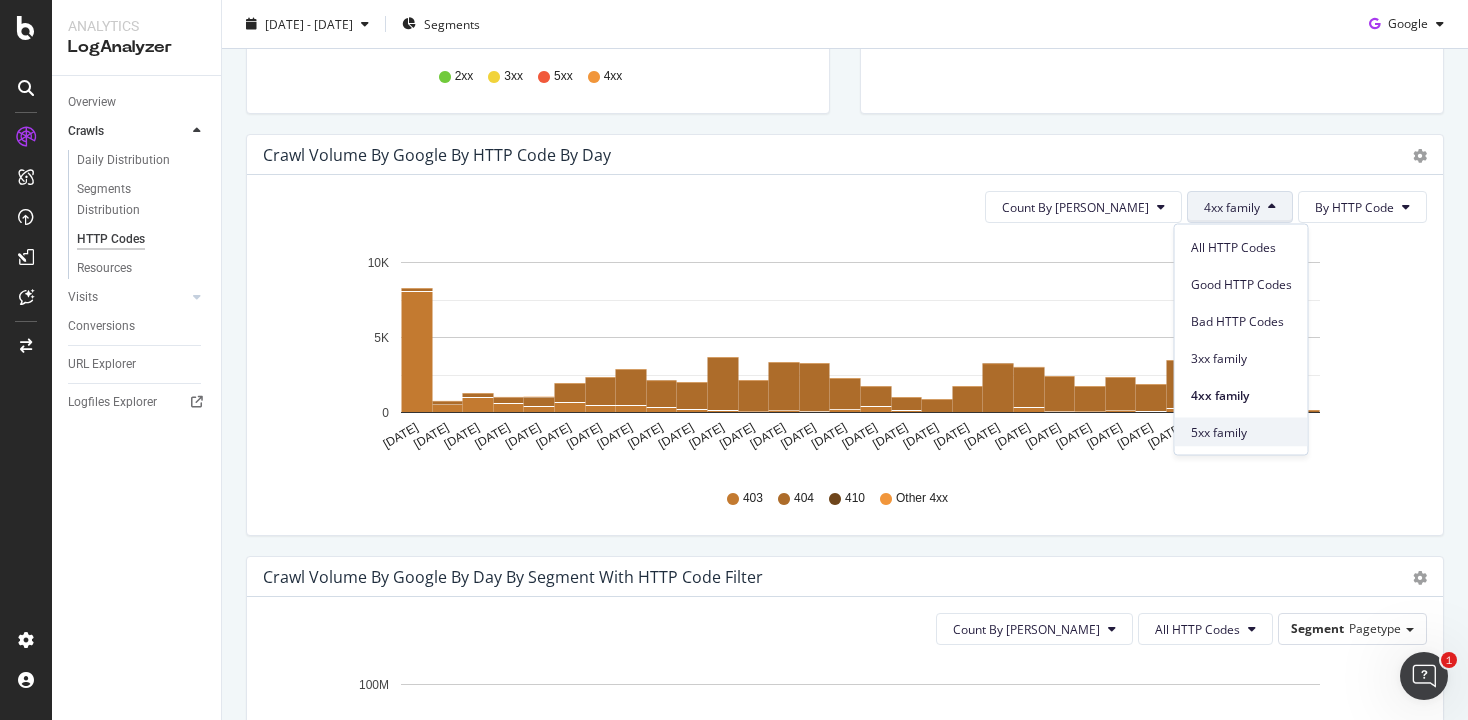 click on "5xx family" at bounding box center [1241, 432] 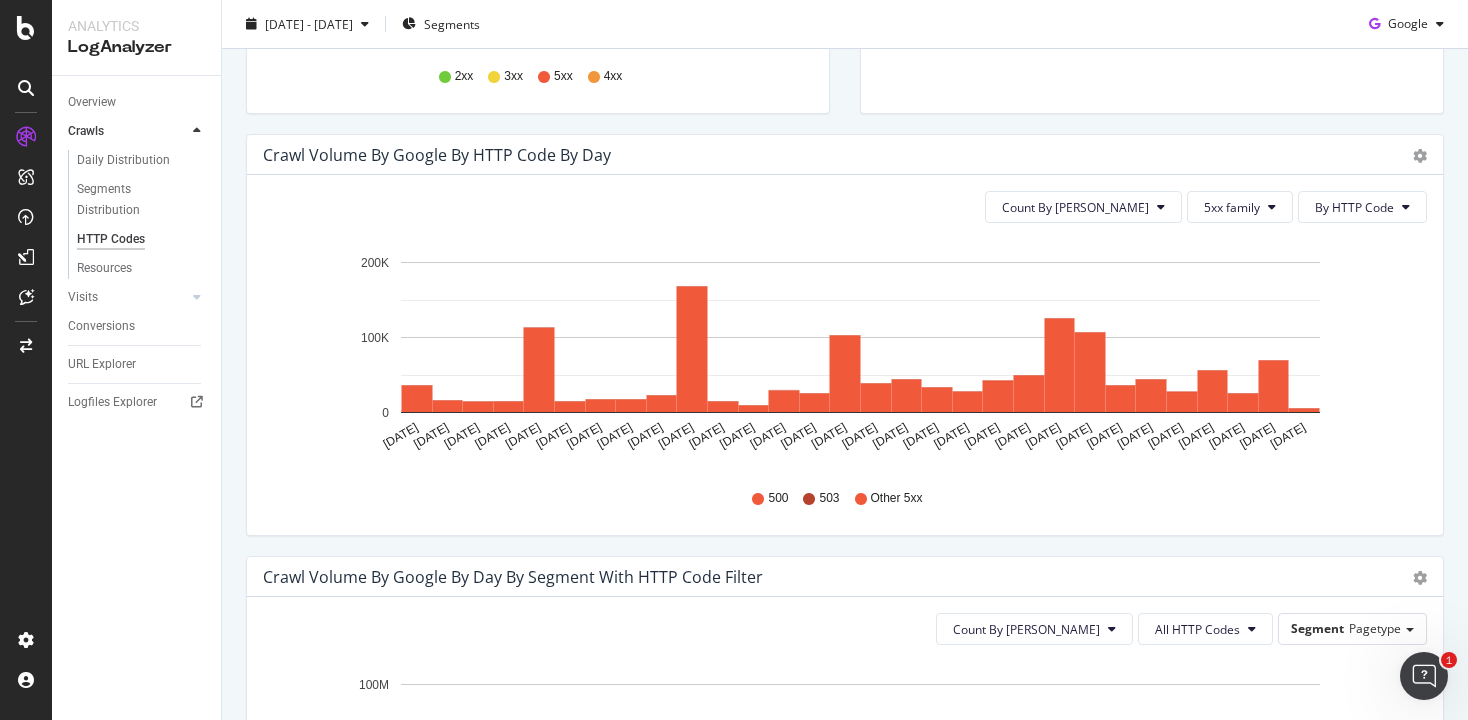 scroll, scrollTop: 0, scrollLeft: 0, axis: both 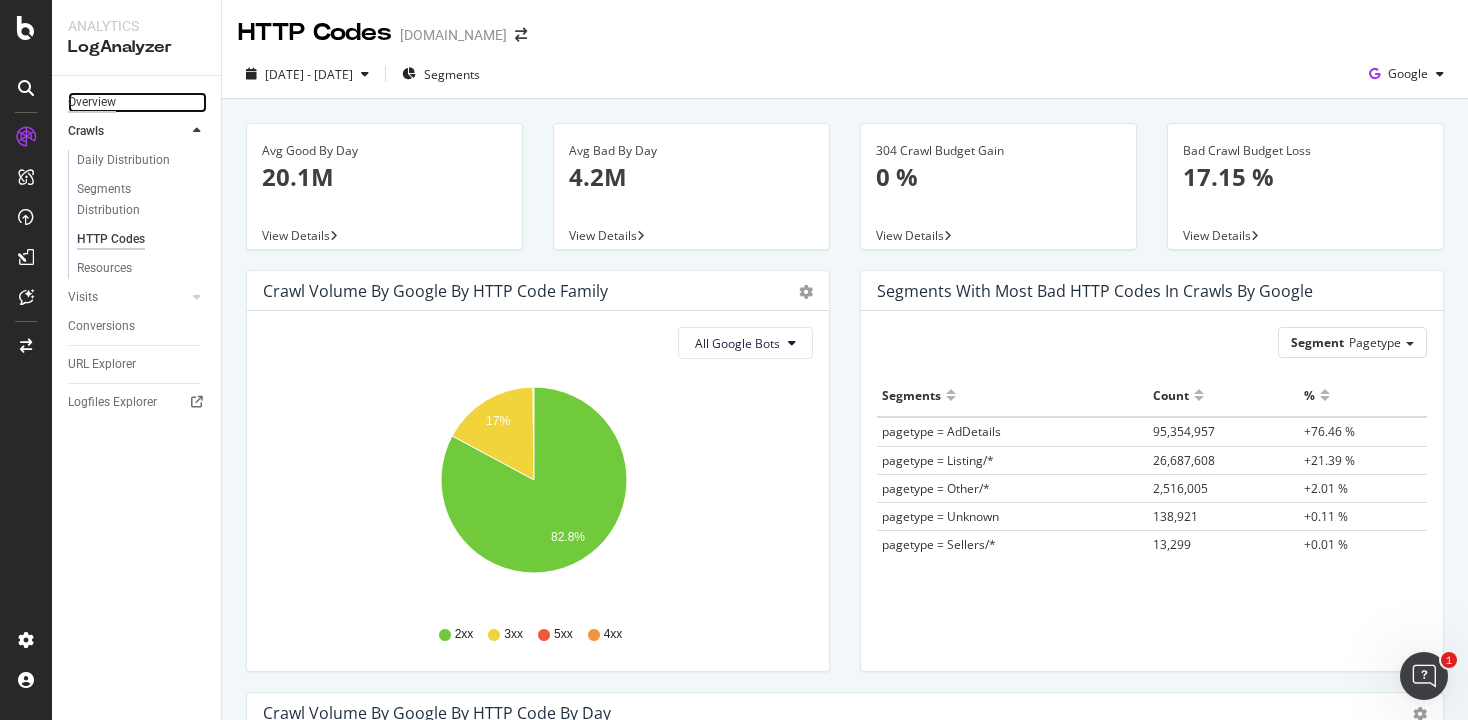 click on "Overview" at bounding box center [92, 102] 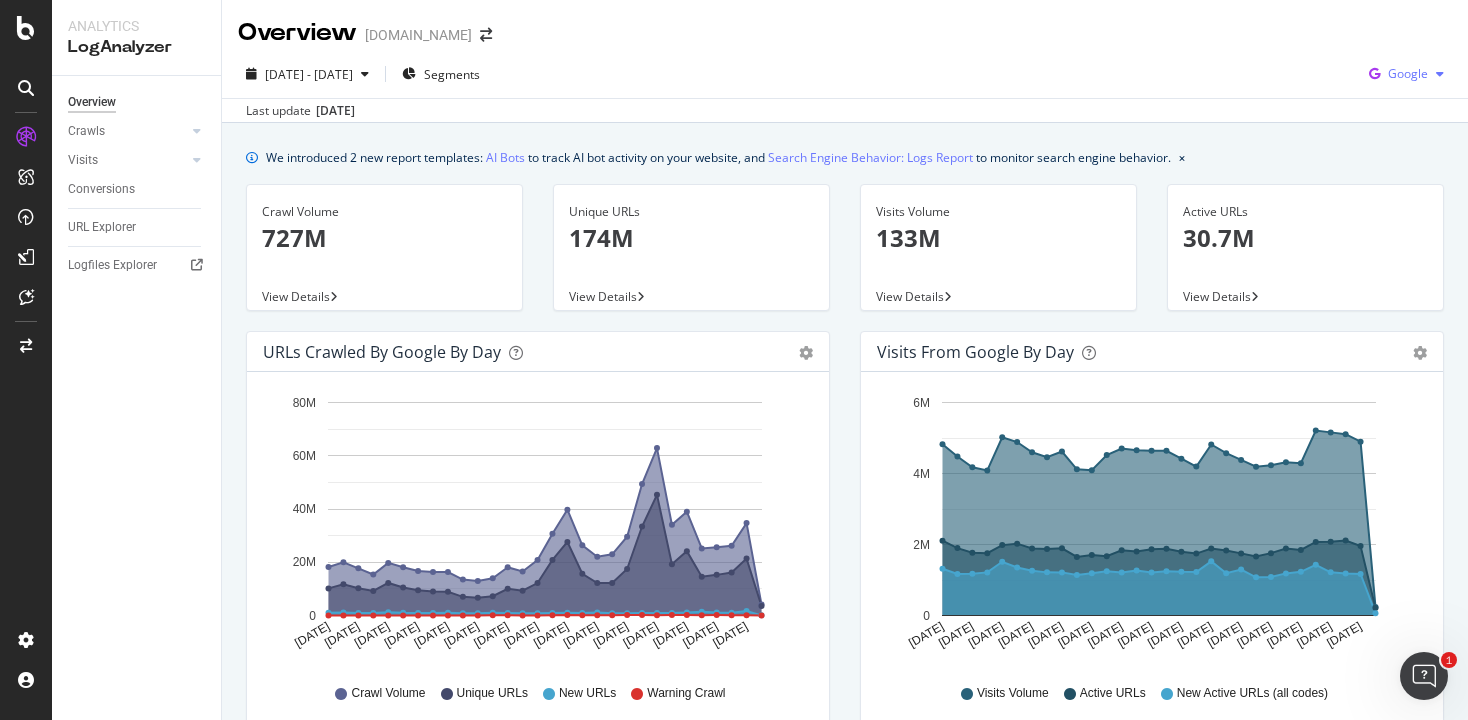 click on "Google" at bounding box center [1408, 73] 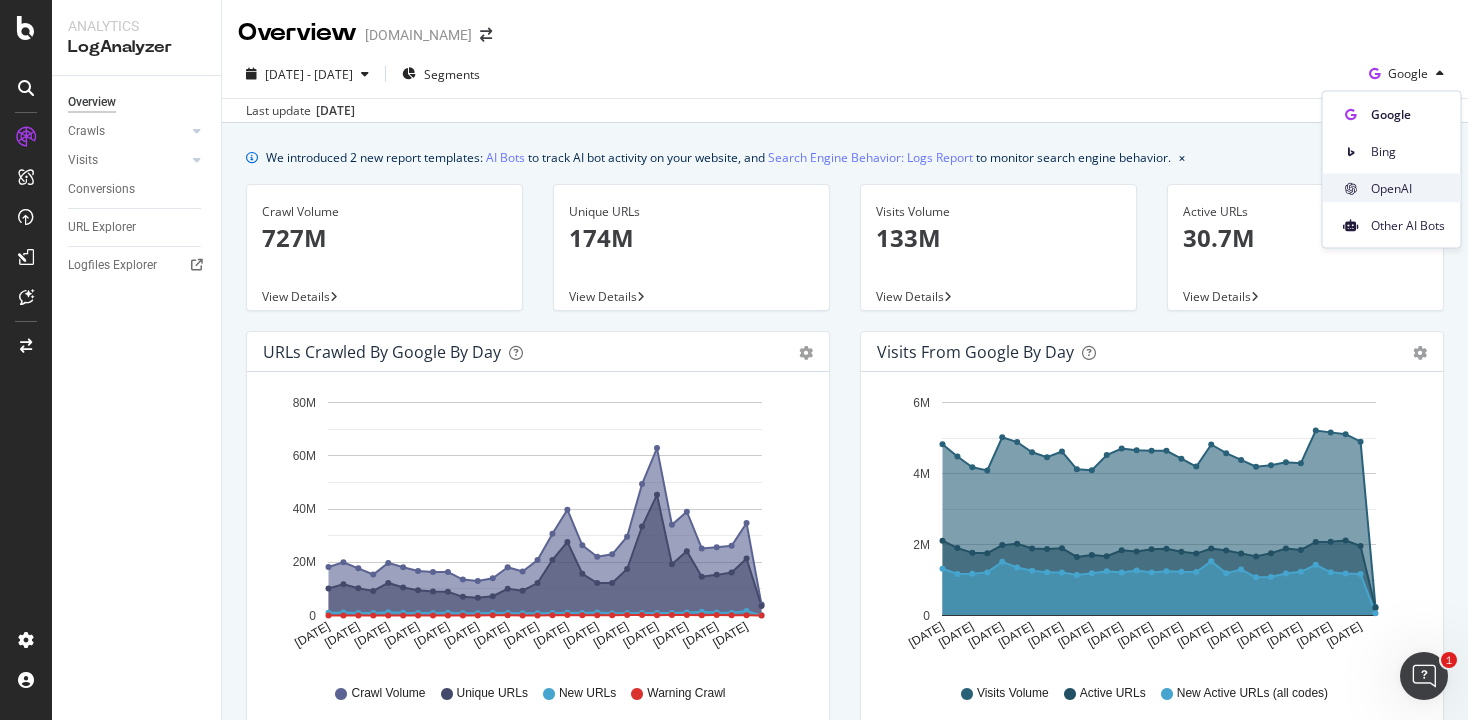 click on "OpenAI" at bounding box center (1408, 188) 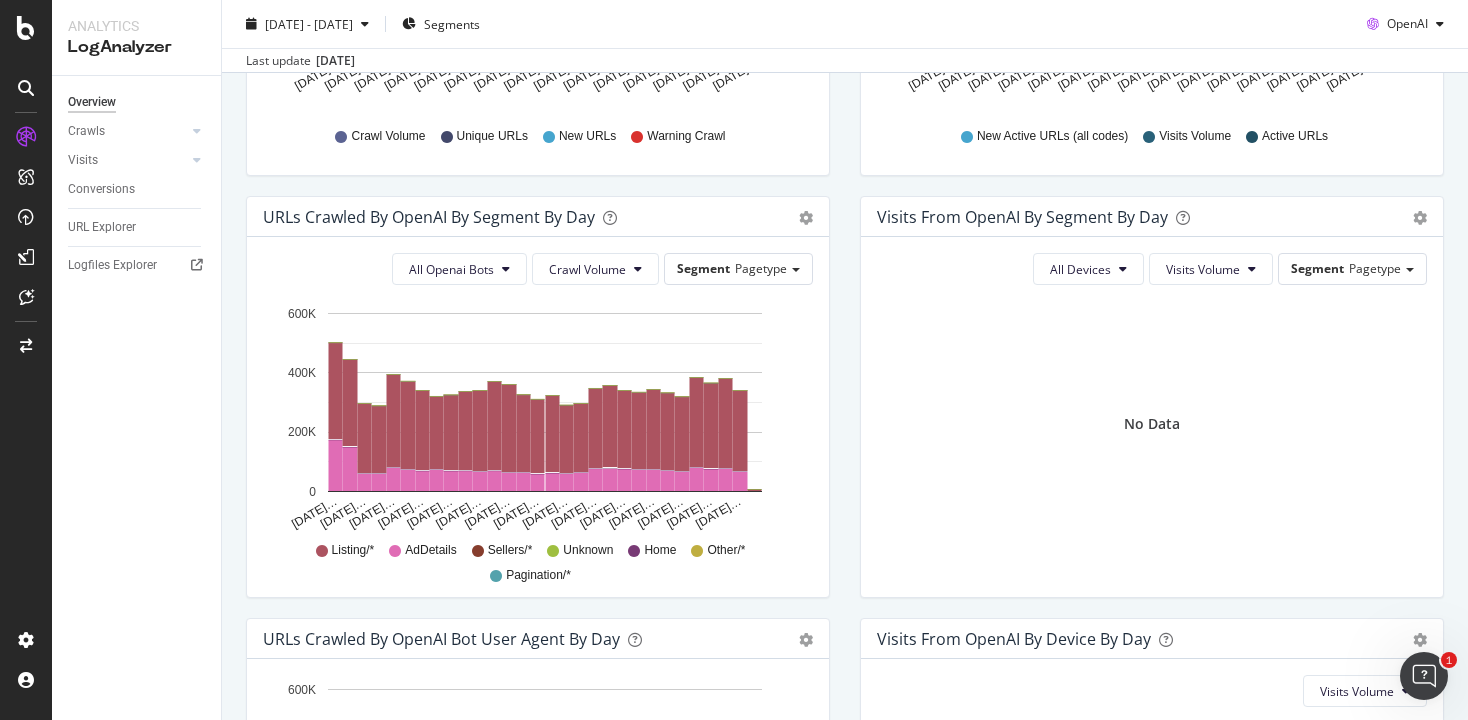 scroll, scrollTop: 544, scrollLeft: 0, axis: vertical 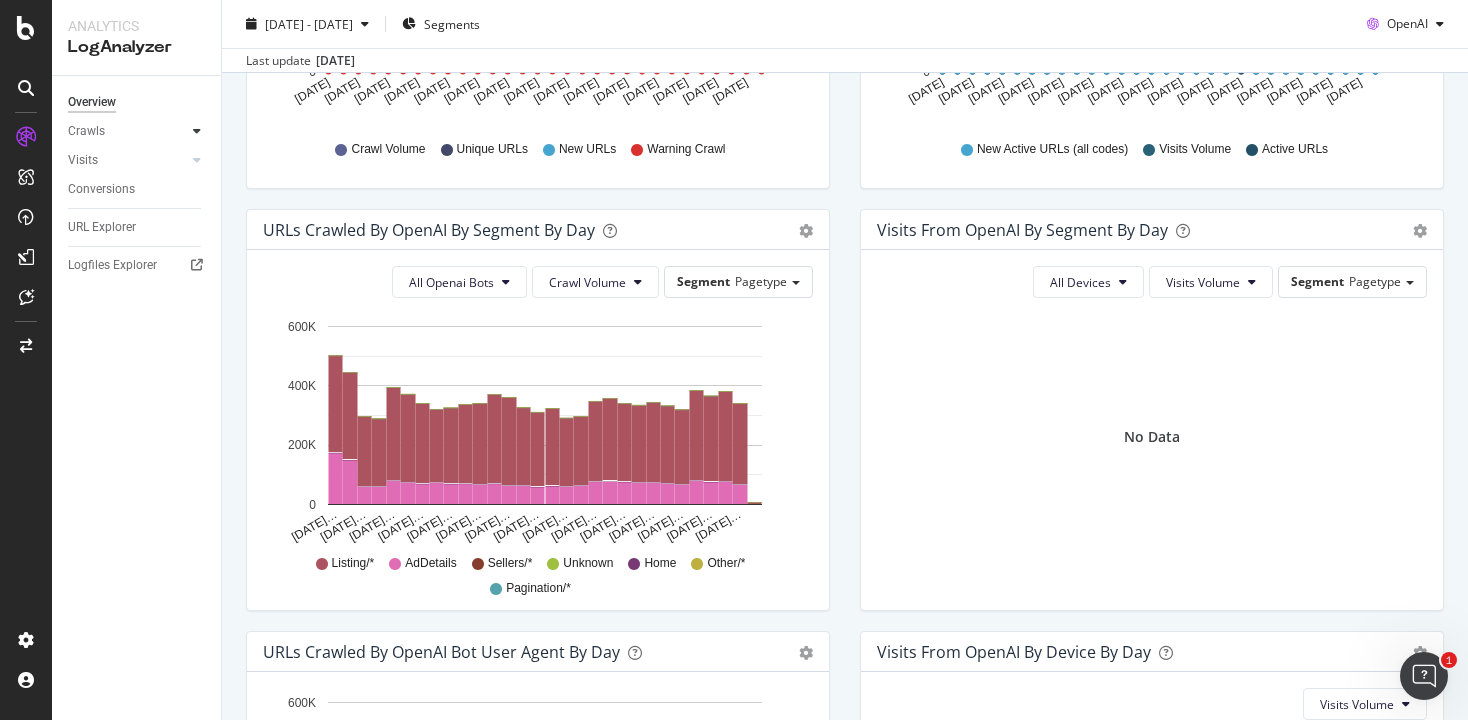 click at bounding box center (197, 131) 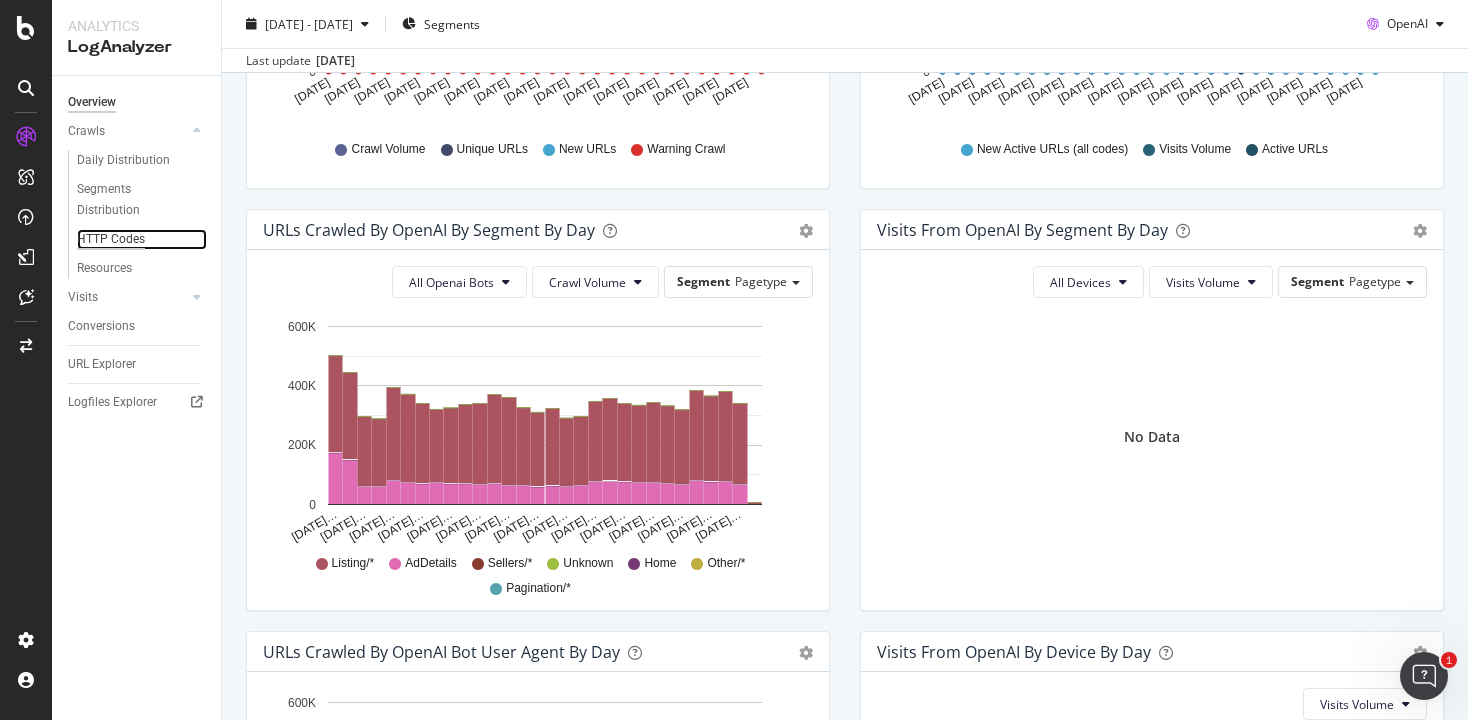 click on "HTTP Codes" at bounding box center [111, 239] 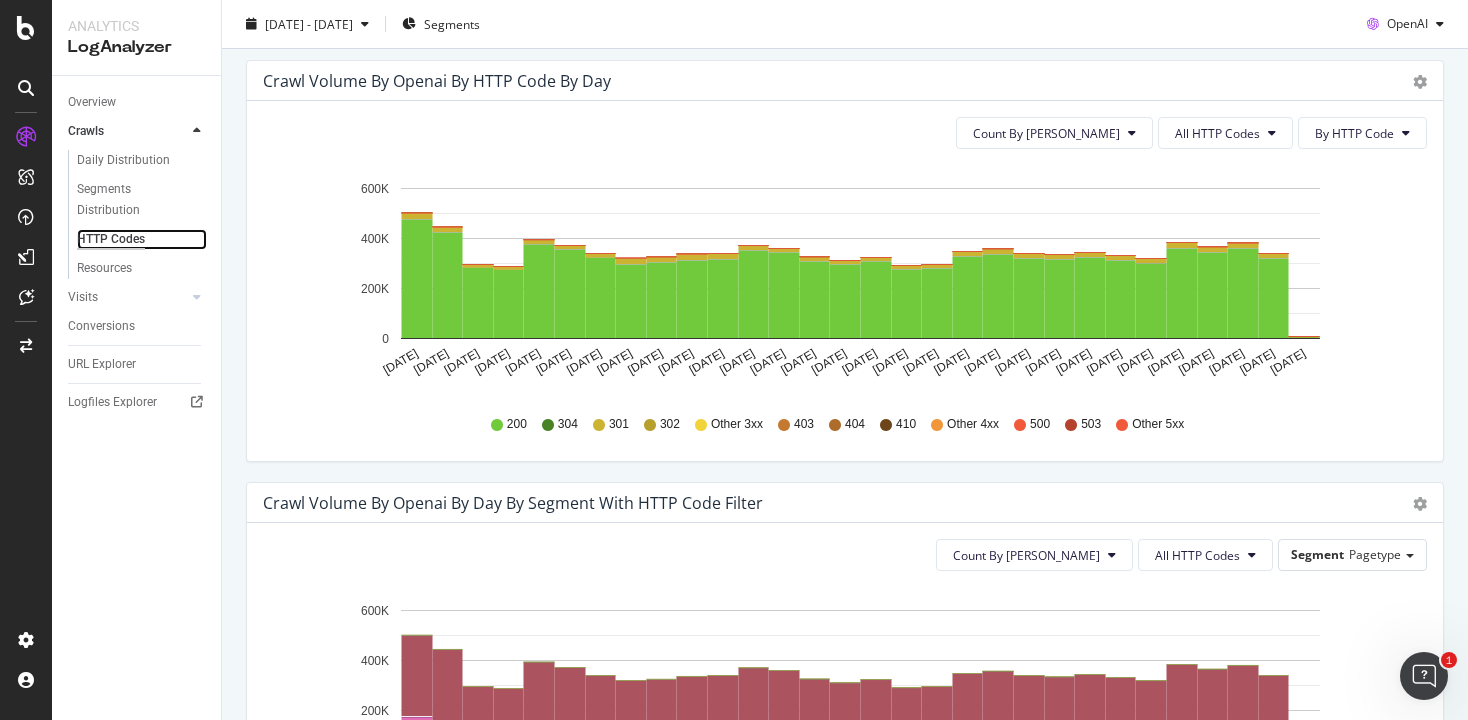 scroll, scrollTop: 629, scrollLeft: 0, axis: vertical 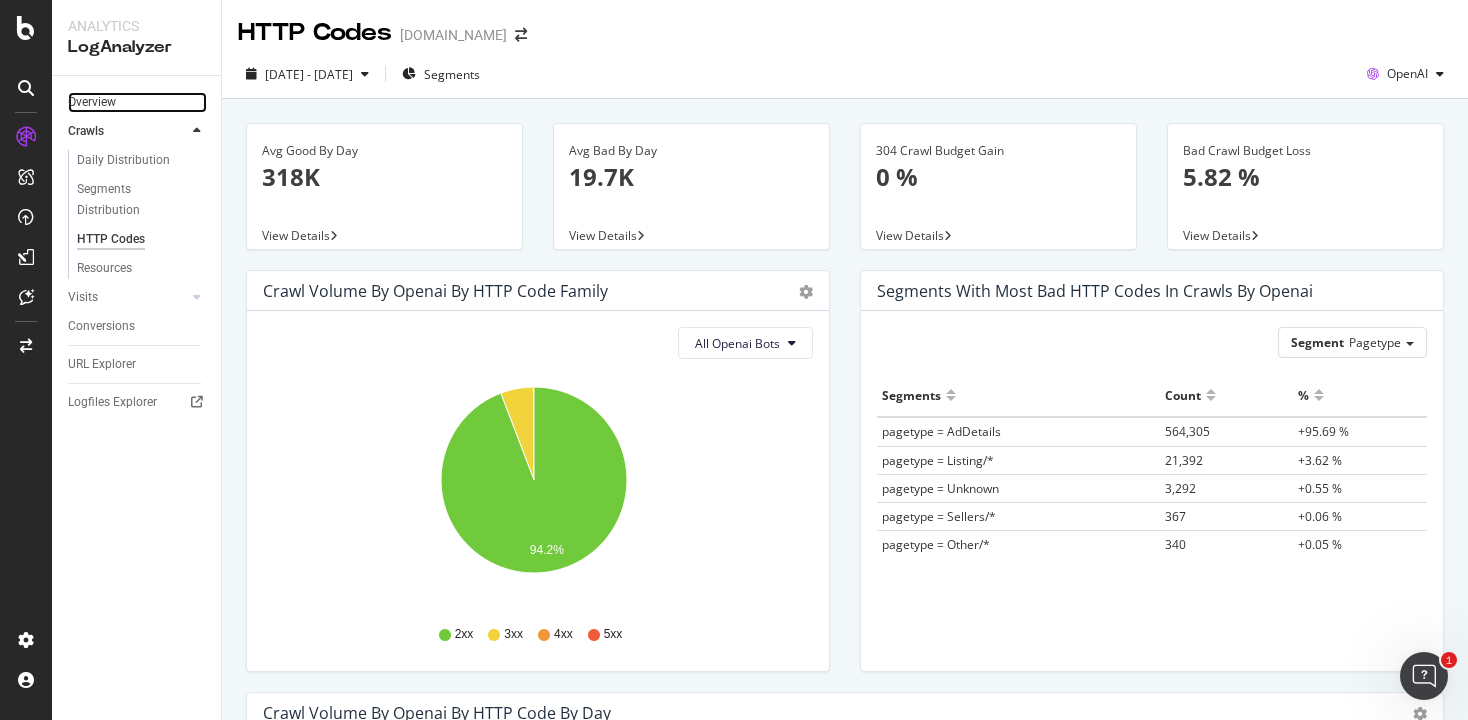 click on "Overview" at bounding box center [137, 102] 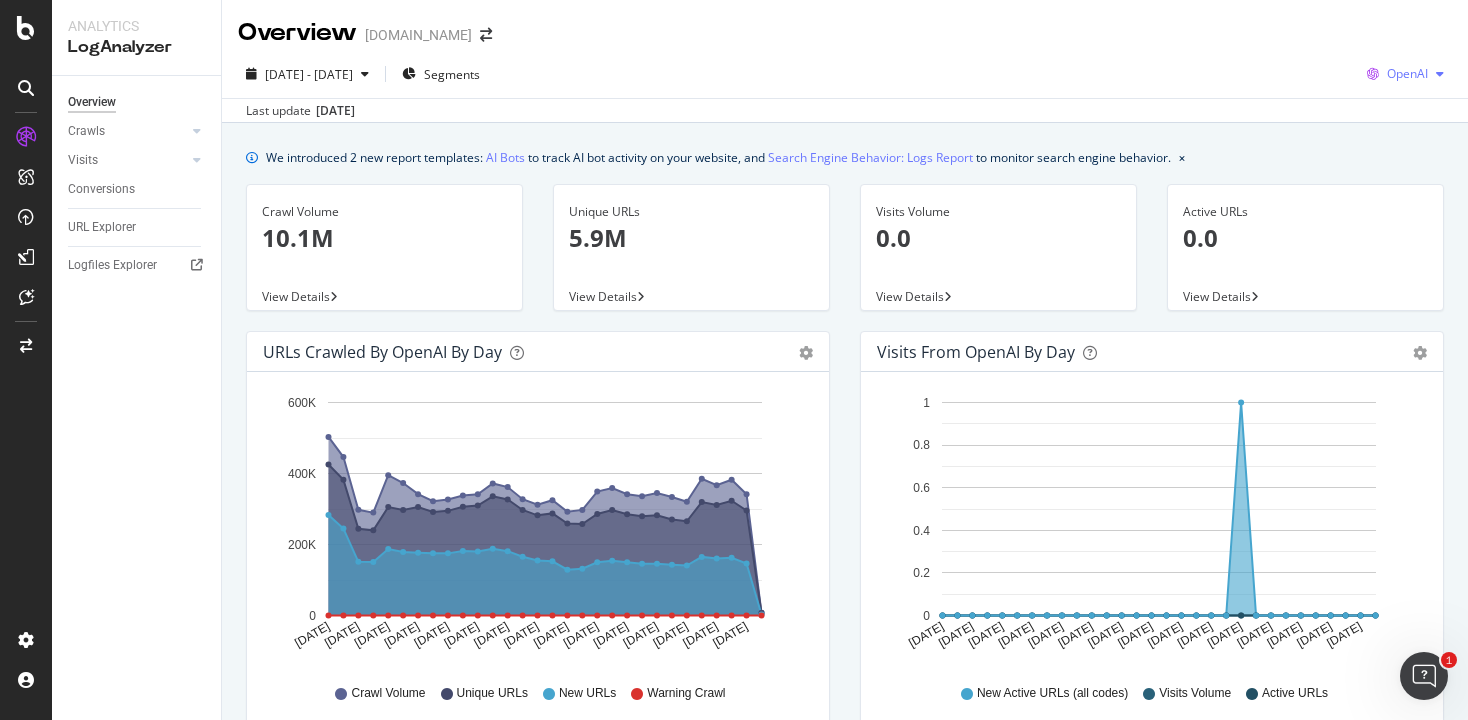 click at bounding box center (1440, 74) 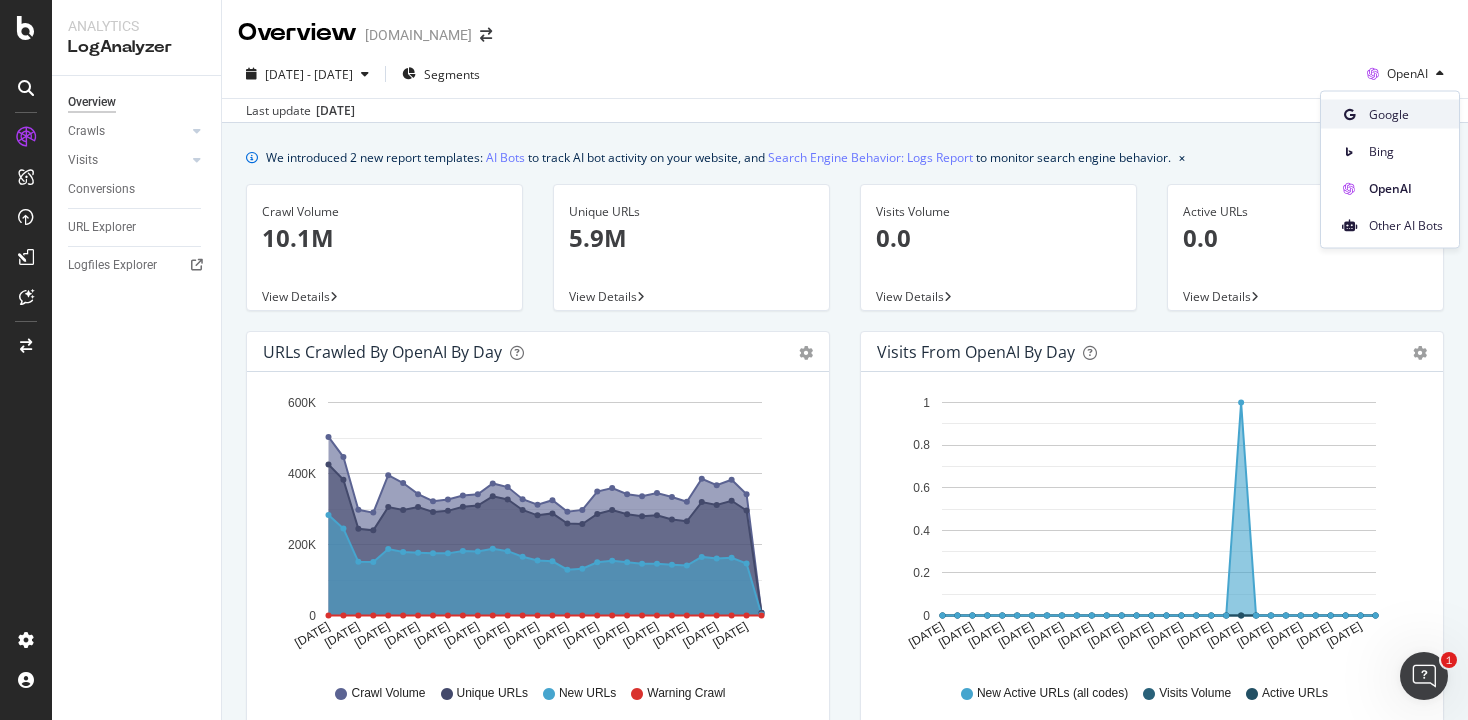 click on "Google" at bounding box center [1406, 114] 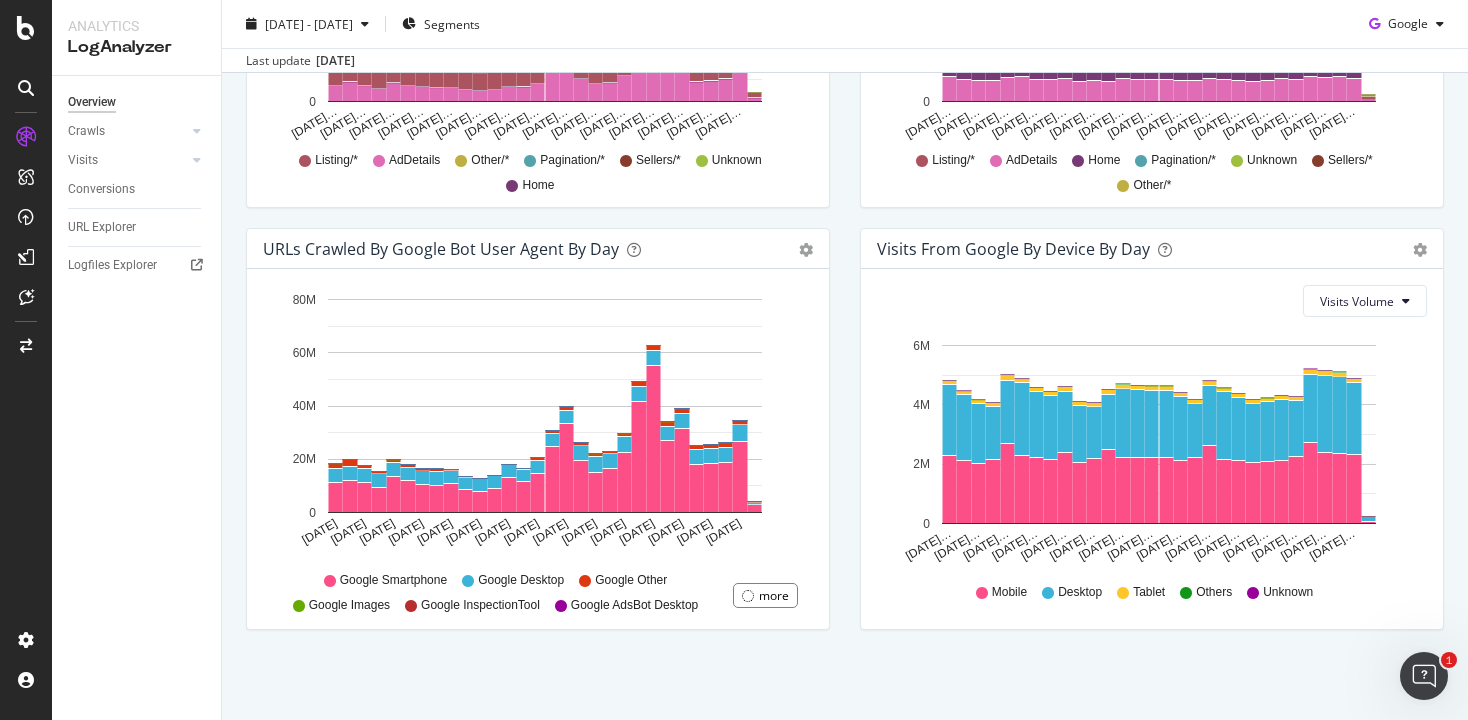 scroll, scrollTop: 0, scrollLeft: 0, axis: both 